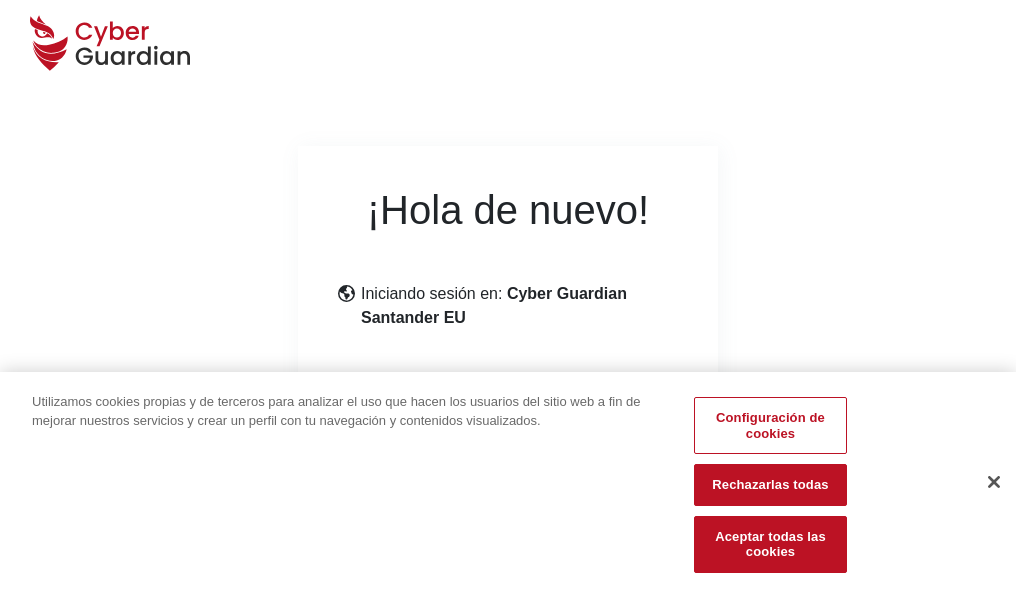 scroll, scrollTop: 245, scrollLeft: 0, axis: vertical 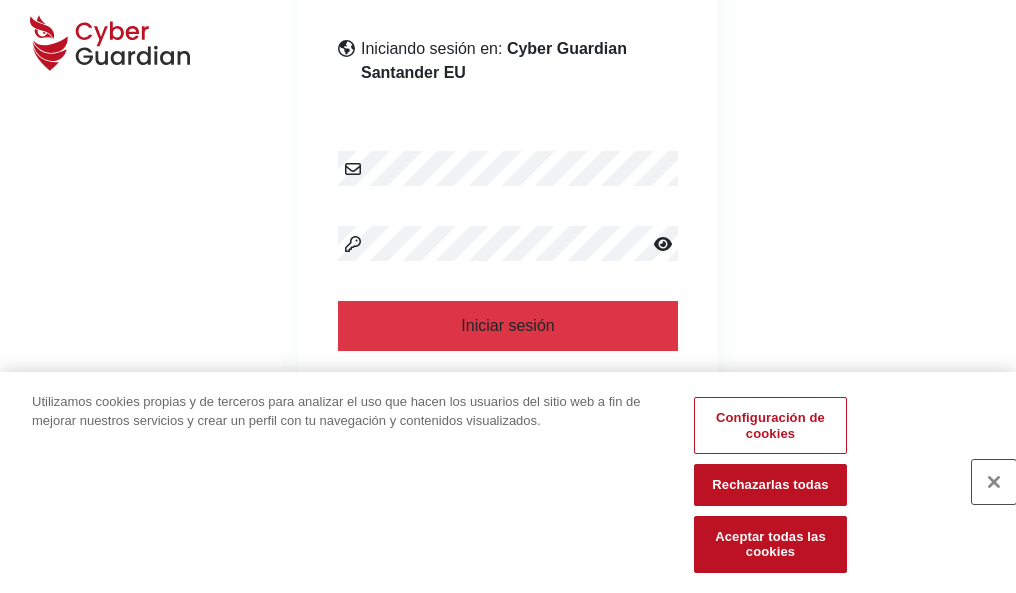 click at bounding box center (994, 482) 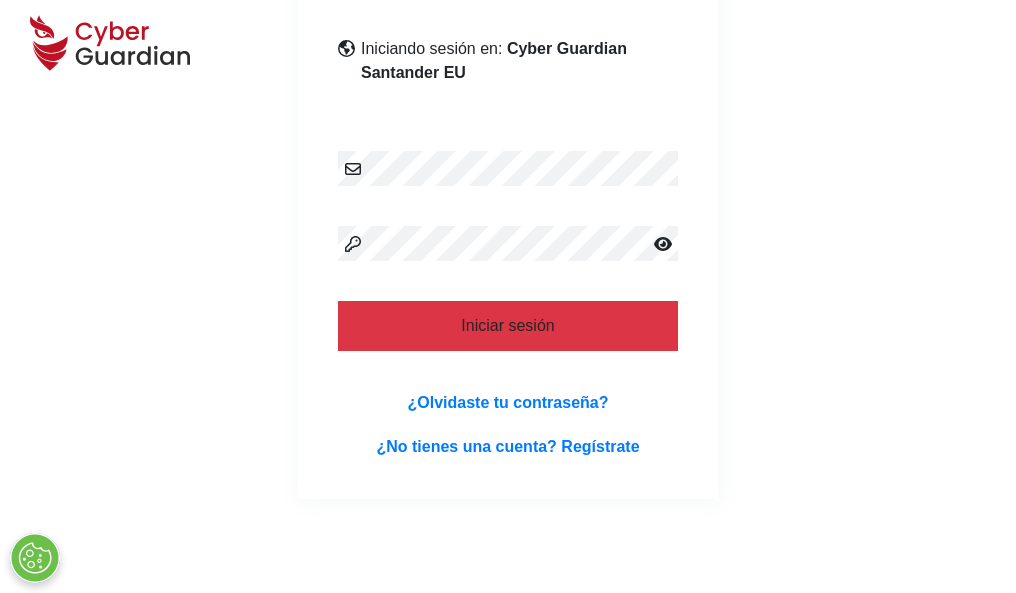 scroll, scrollTop: 389, scrollLeft: 0, axis: vertical 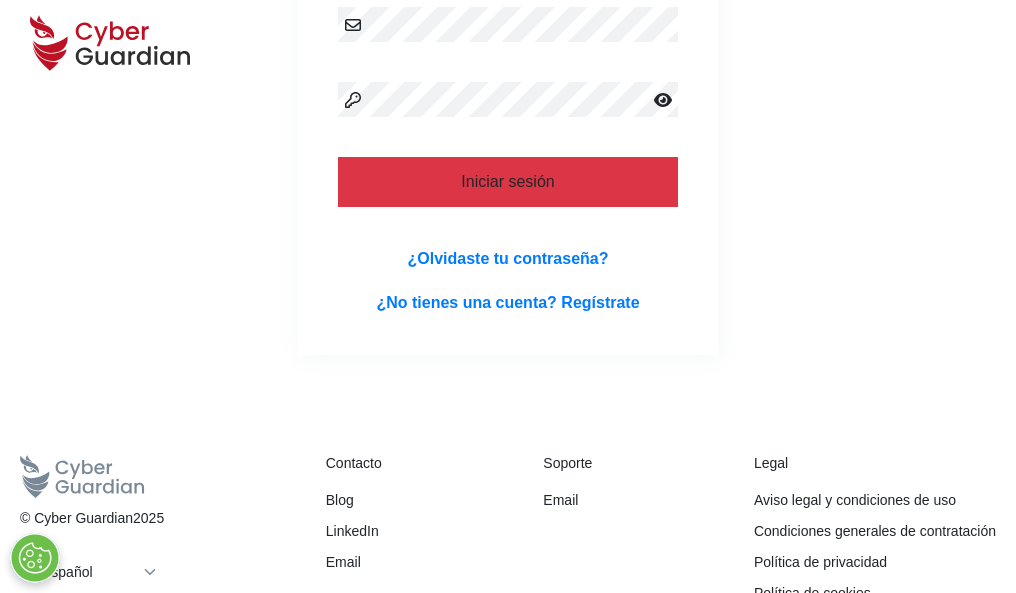 type 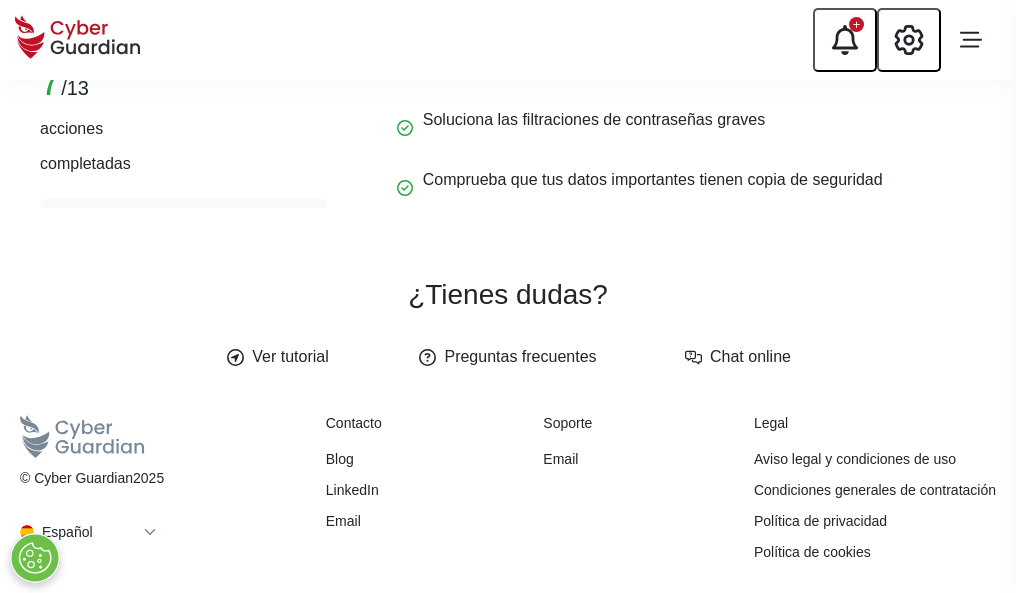scroll, scrollTop: 0, scrollLeft: 0, axis: both 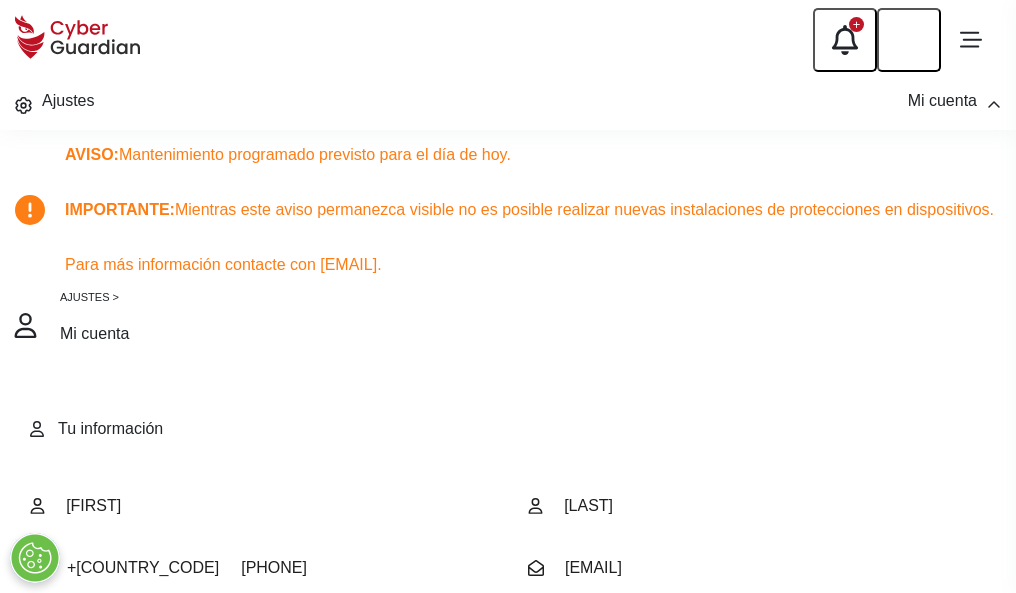 click at bounding box center [88, 709] 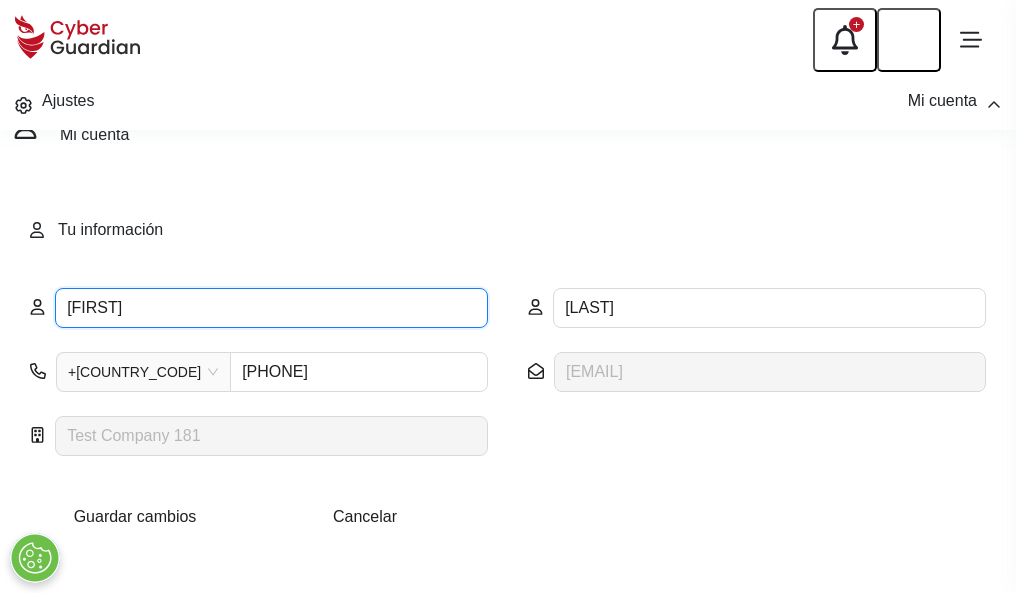 click on "SEBASTIAN" at bounding box center [271, 308] 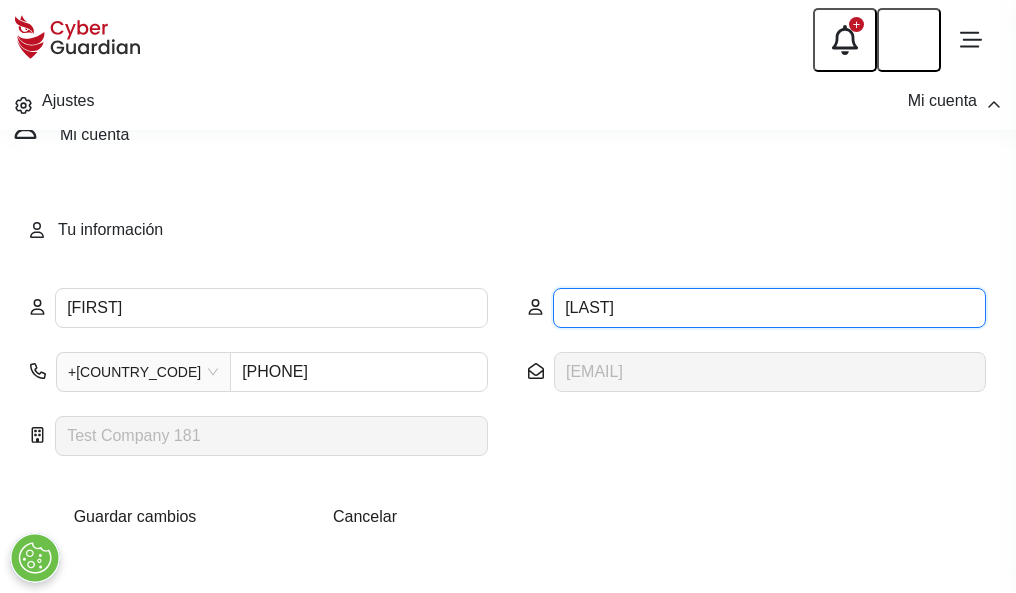 click on "PLANA" at bounding box center [769, 308] 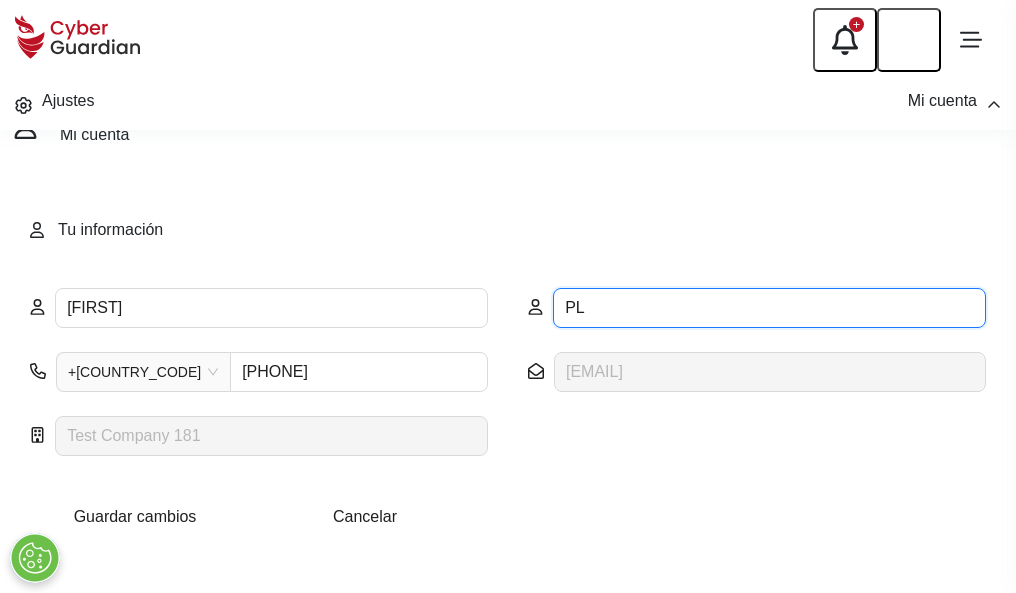 type on "P" 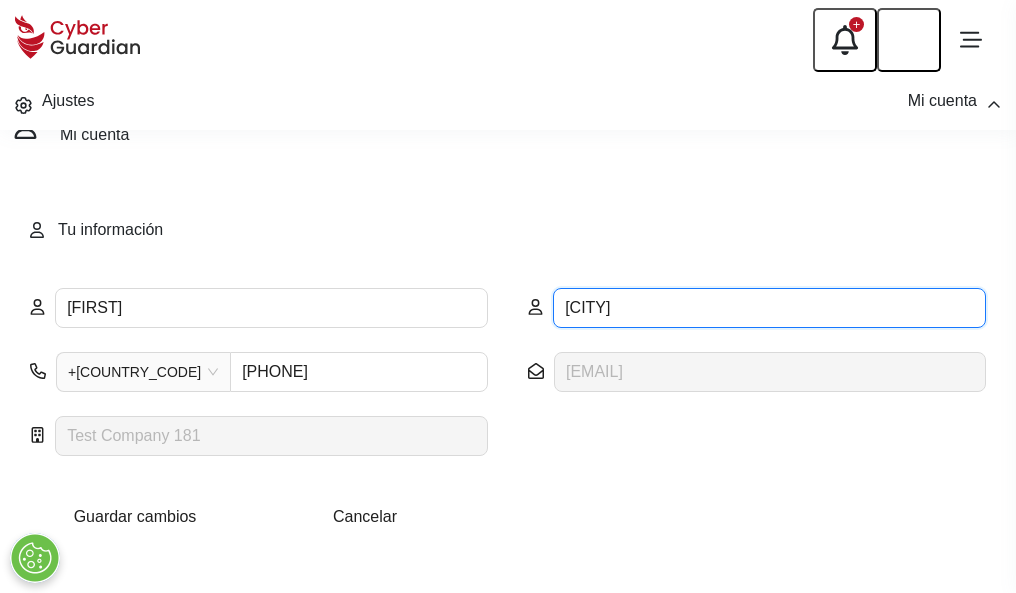 type on "Villaverde" 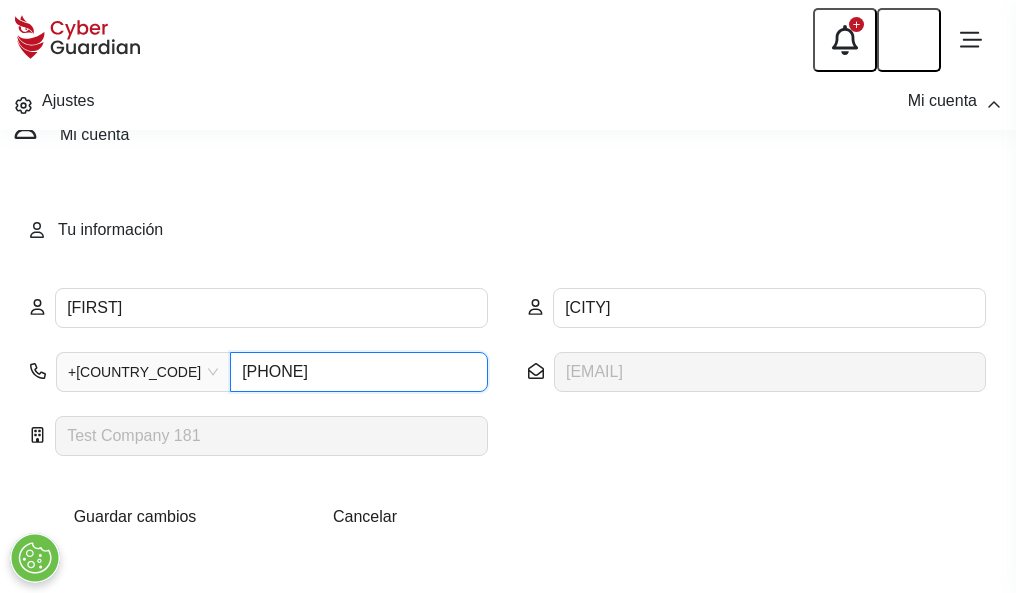 click on "821509345" at bounding box center (359, 372) 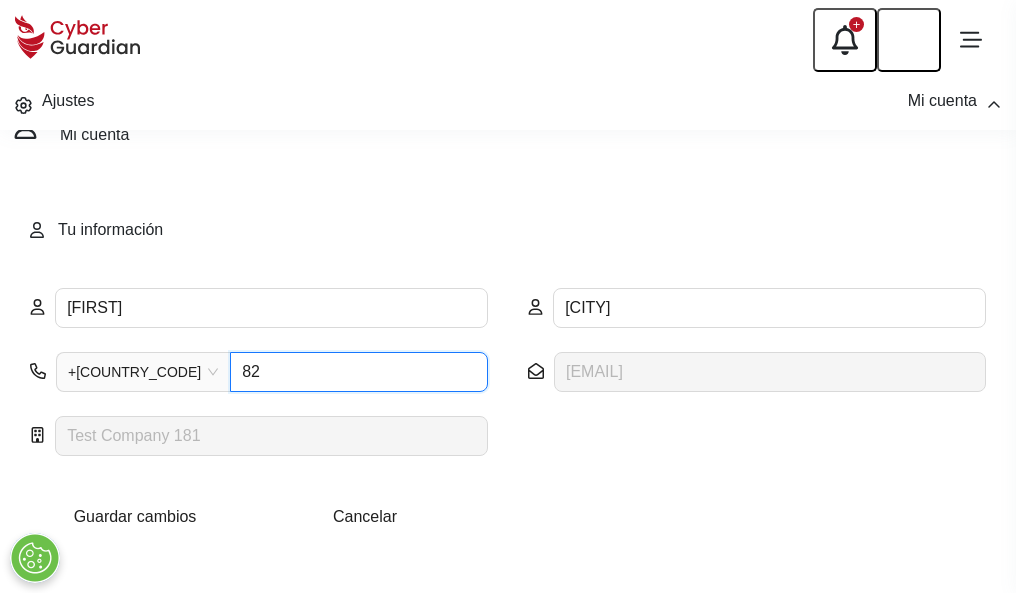 type on "8" 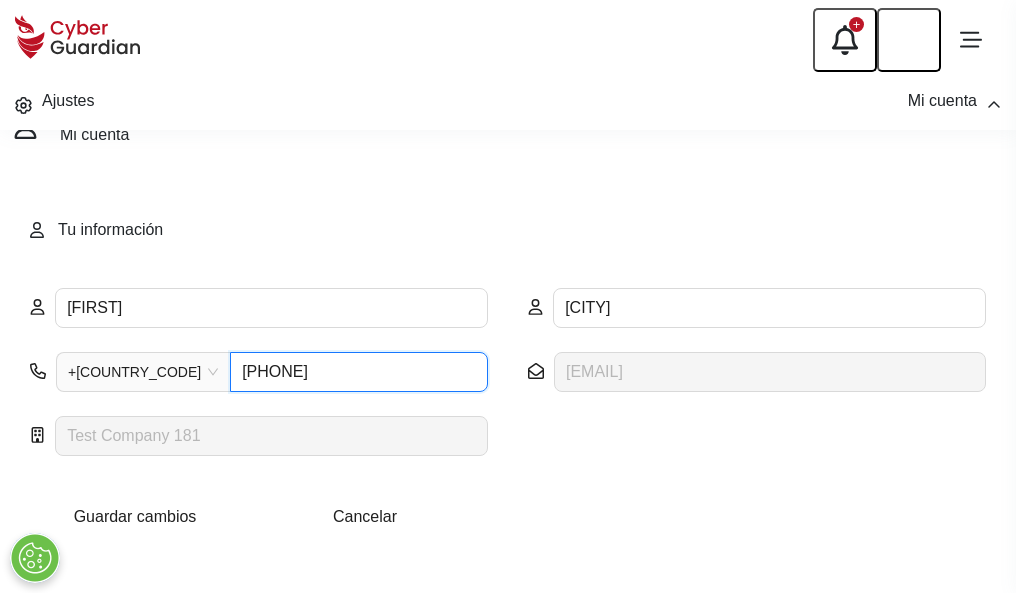 type on "848277019" 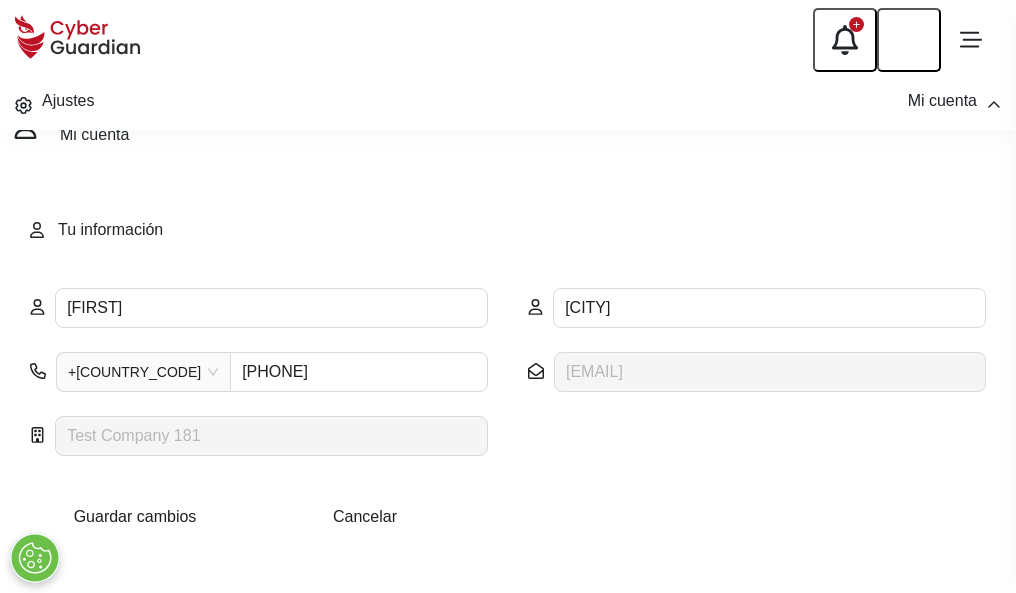 click on "Guardar cambios" at bounding box center (135, 516) 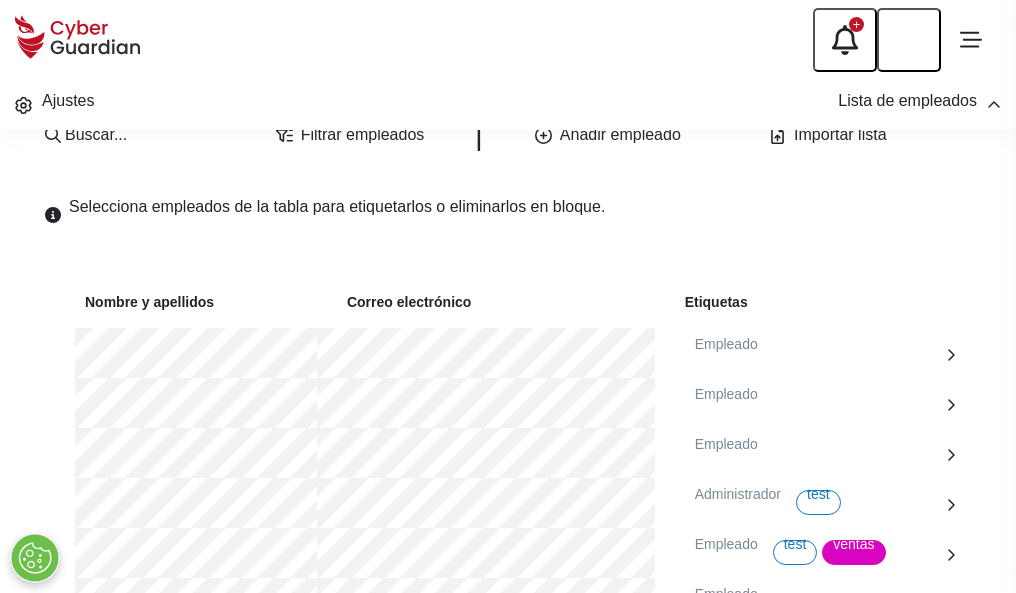 scroll, scrollTop: 1092, scrollLeft: 0, axis: vertical 